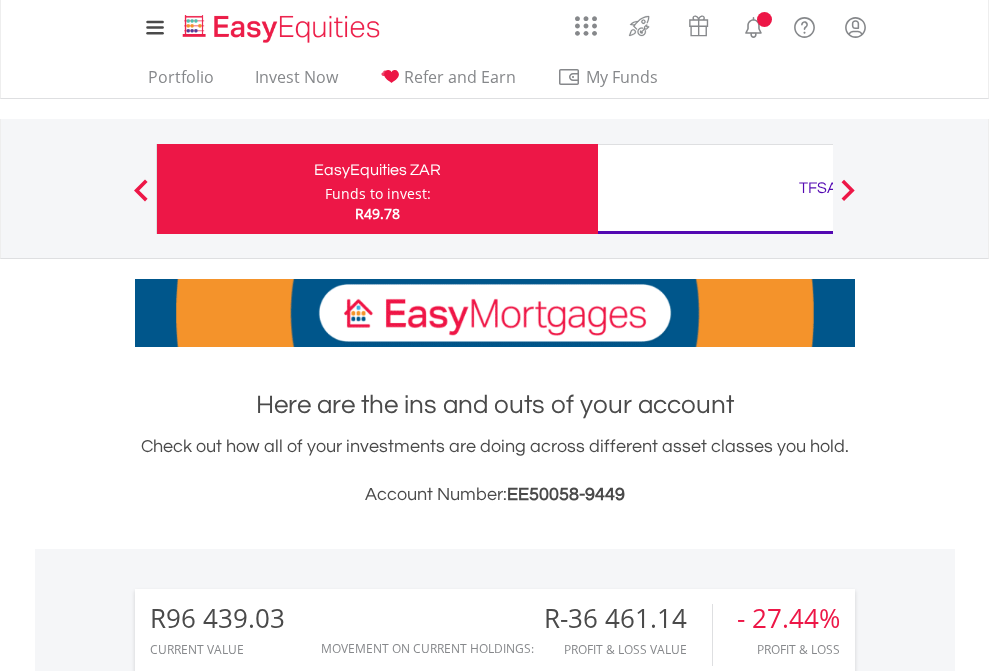 scroll, scrollTop: 0, scrollLeft: 0, axis: both 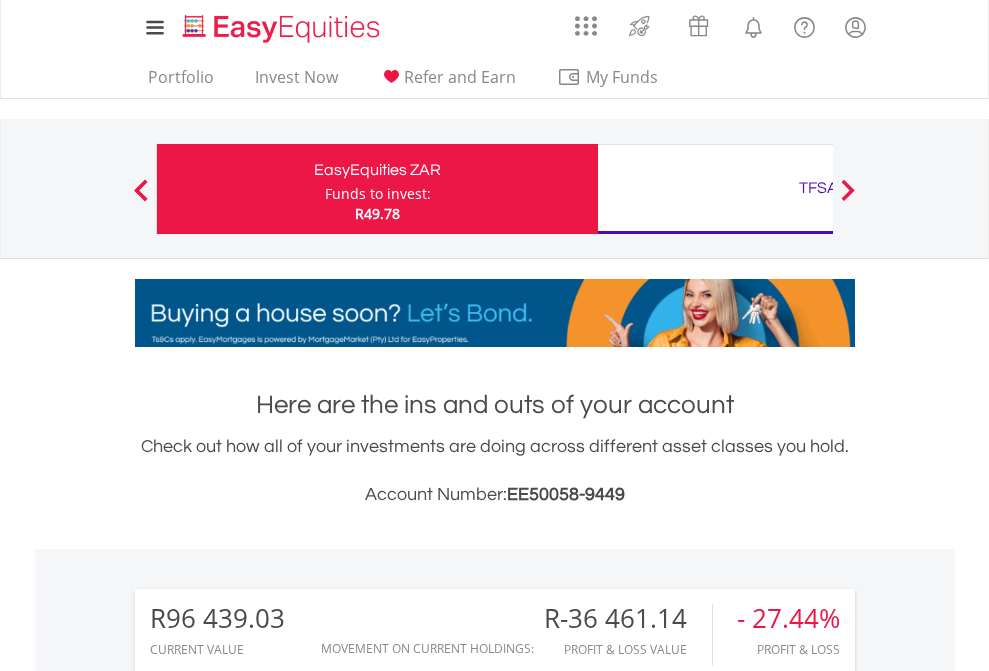 click on "Funds to invest:" at bounding box center (378, 194) 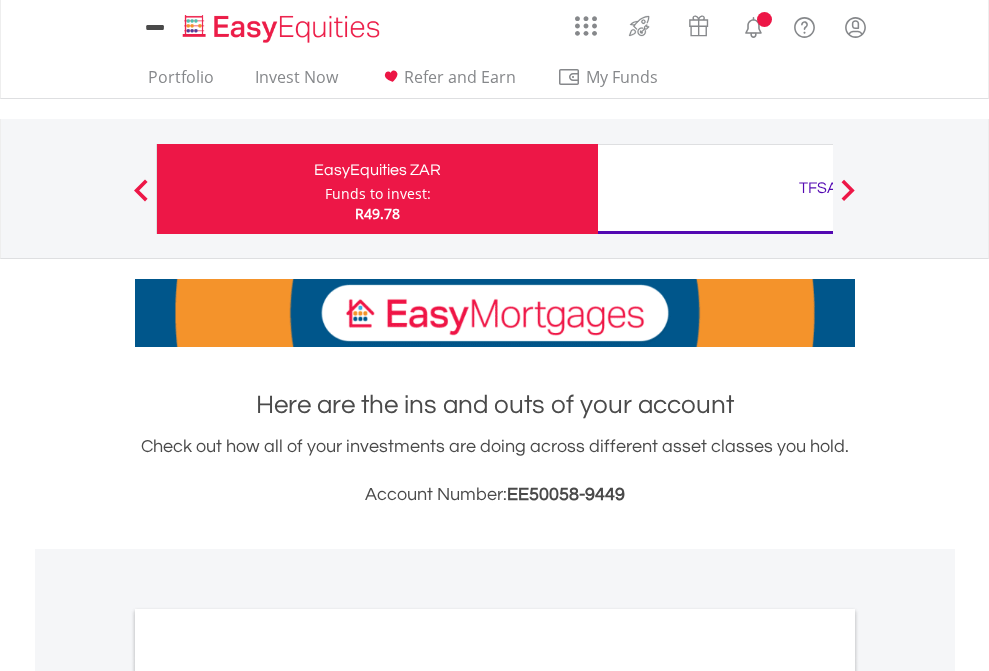 scroll, scrollTop: 0, scrollLeft: 0, axis: both 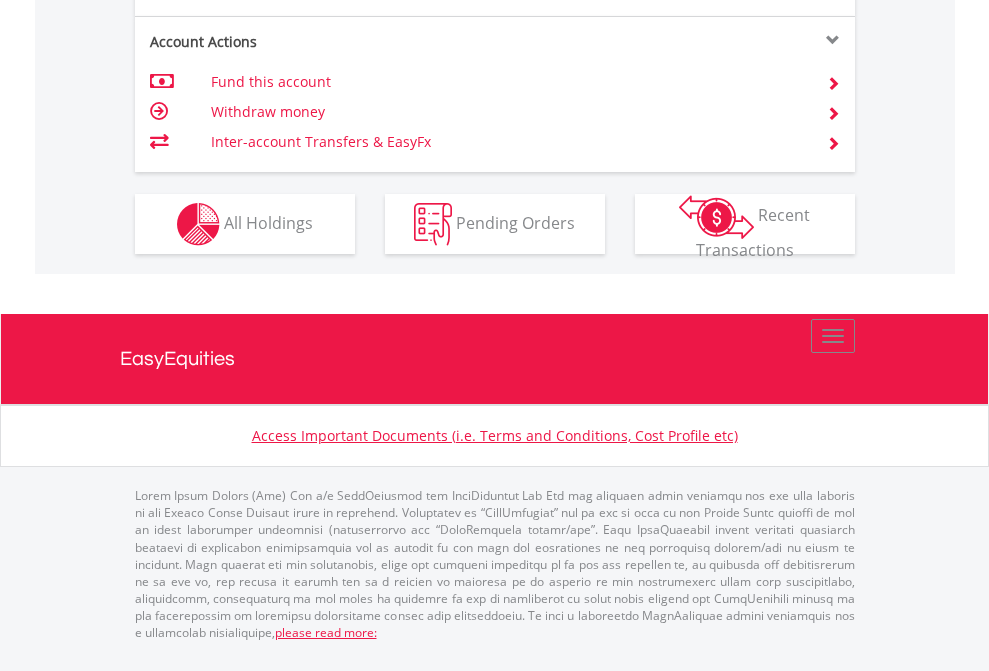 click on "Investment types" at bounding box center (706, -337) 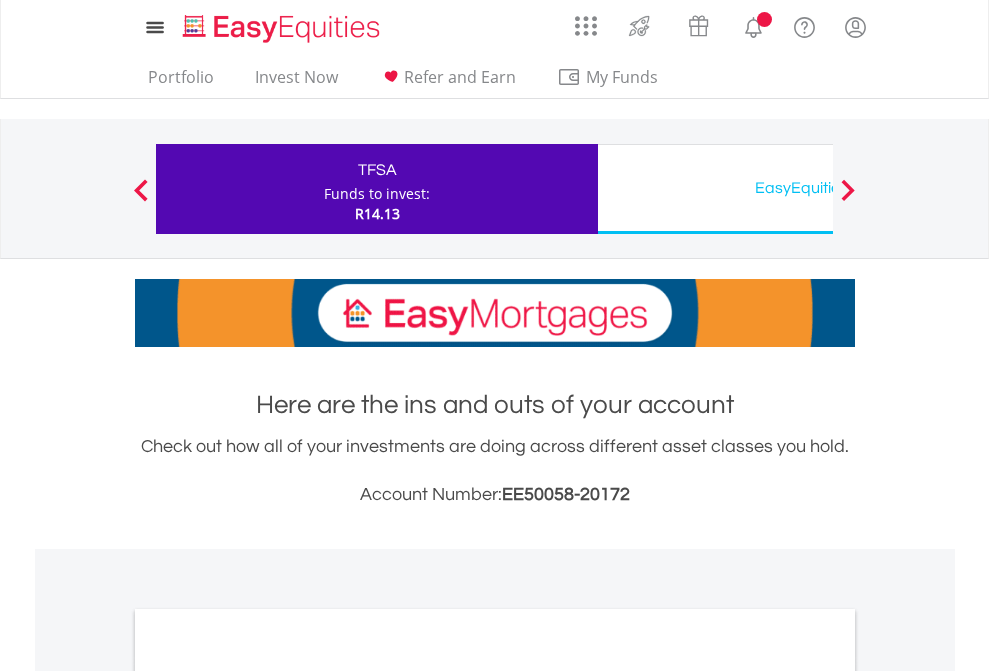 scroll, scrollTop: 0, scrollLeft: 0, axis: both 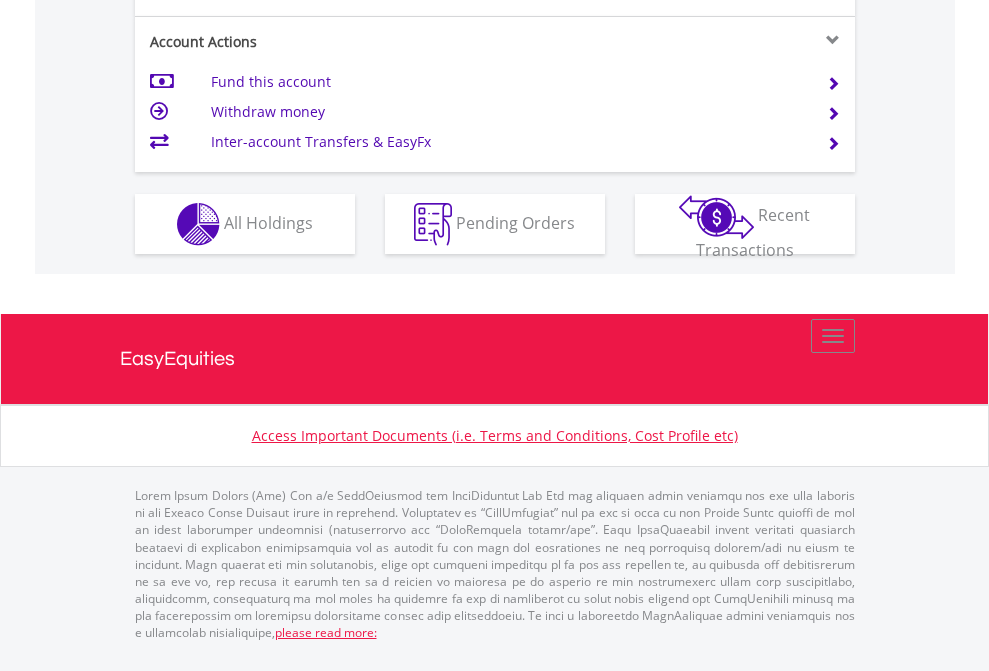 click on "Investment types" at bounding box center (706, -337) 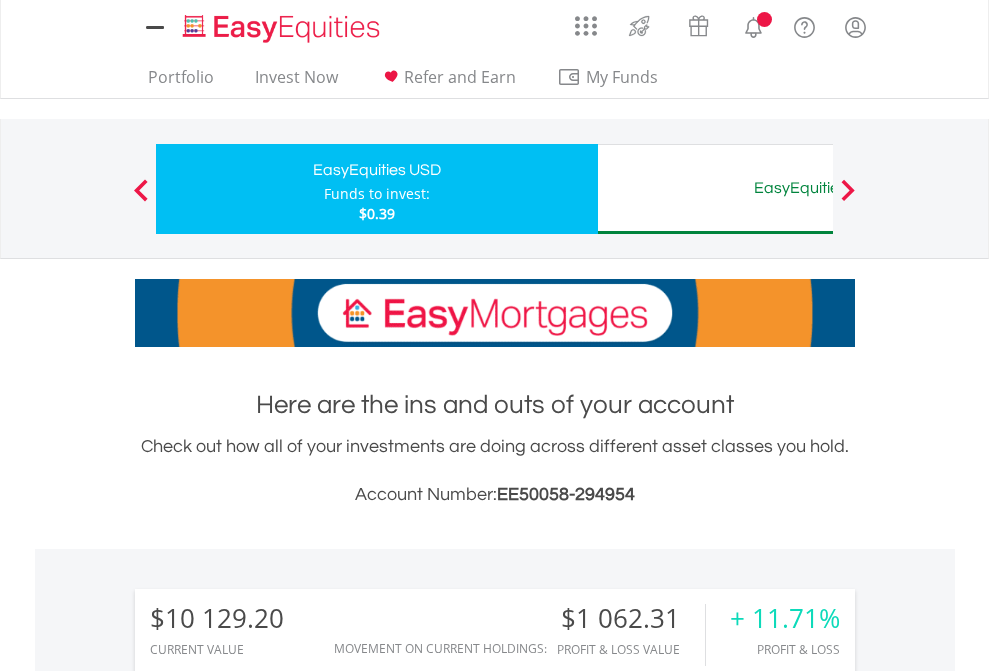 scroll, scrollTop: 0, scrollLeft: 0, axis: both 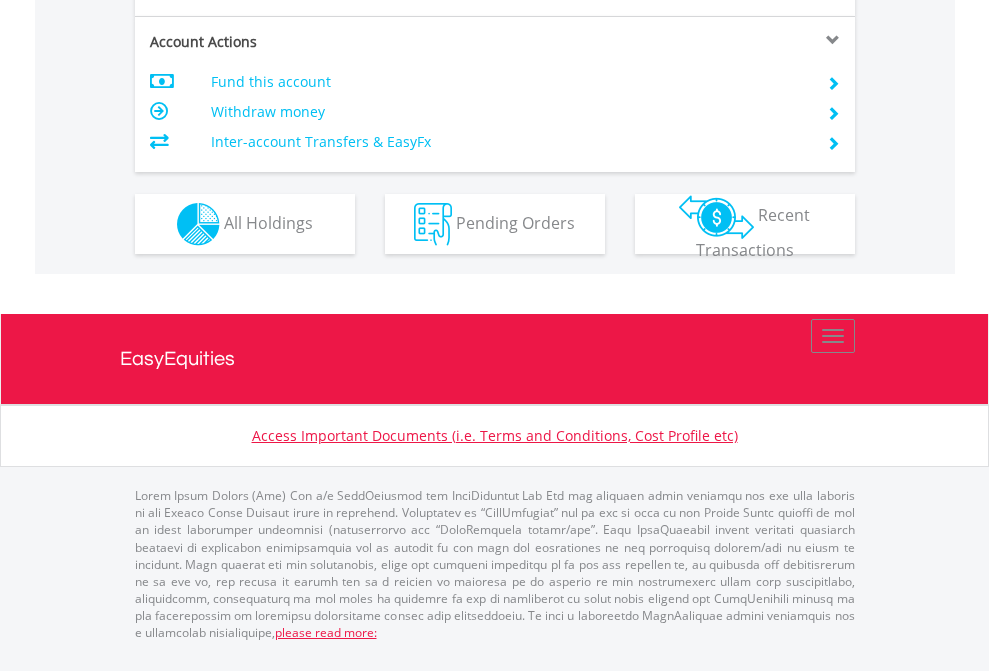click on "Investment types" at bounding box center [706, -337] 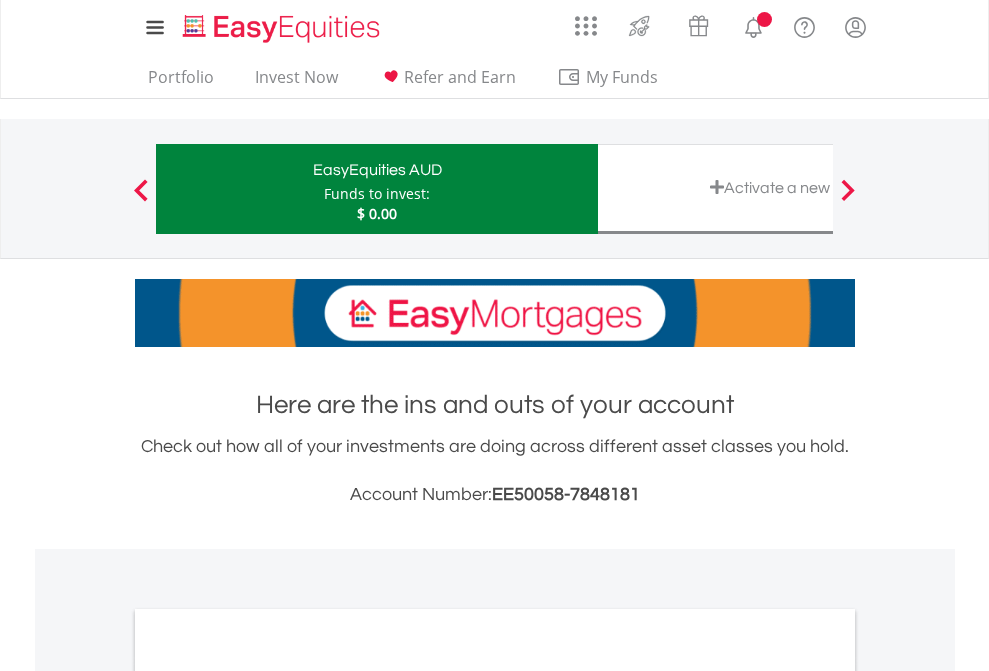 scroll, scrollTop: 0, scrollLeft: 0, axis: both 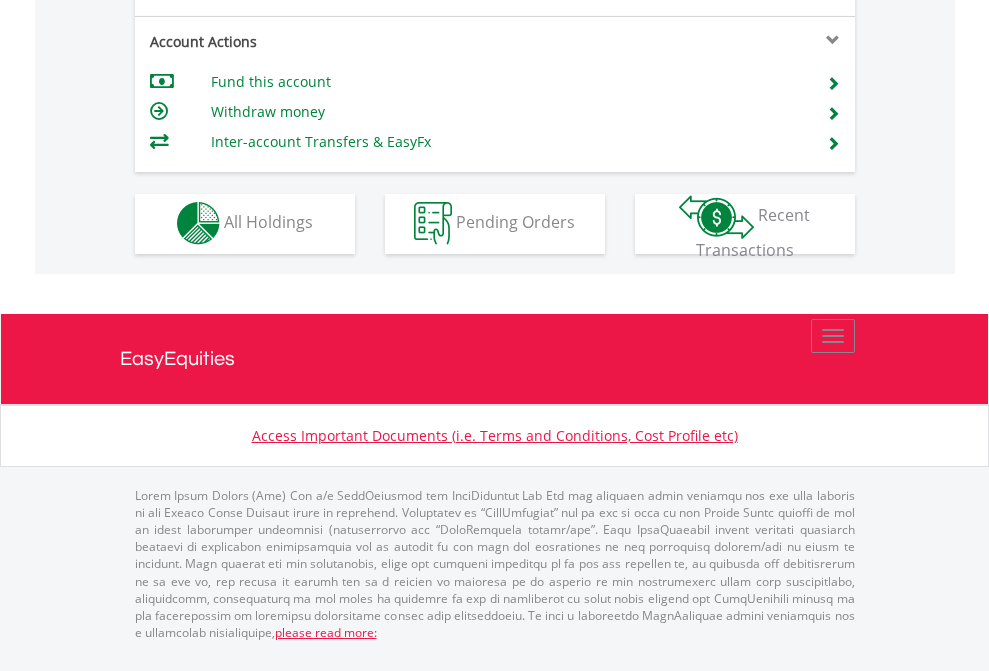 click on "Investment types" at bounding box center (706, -353) 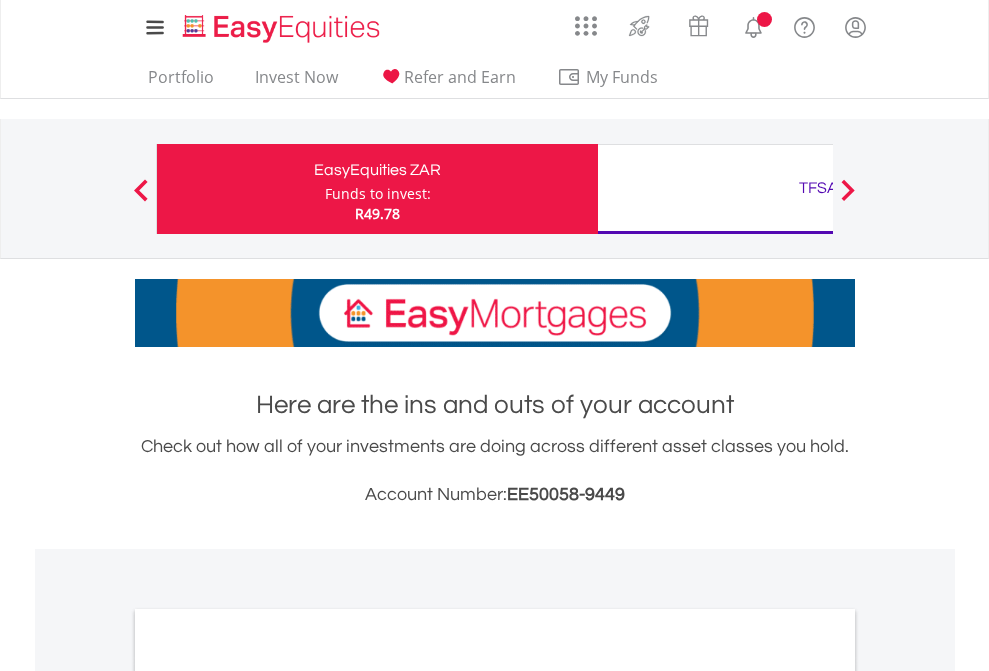 scroll, scrollTop: 1202, scrollLeft: 0, axis: vertical 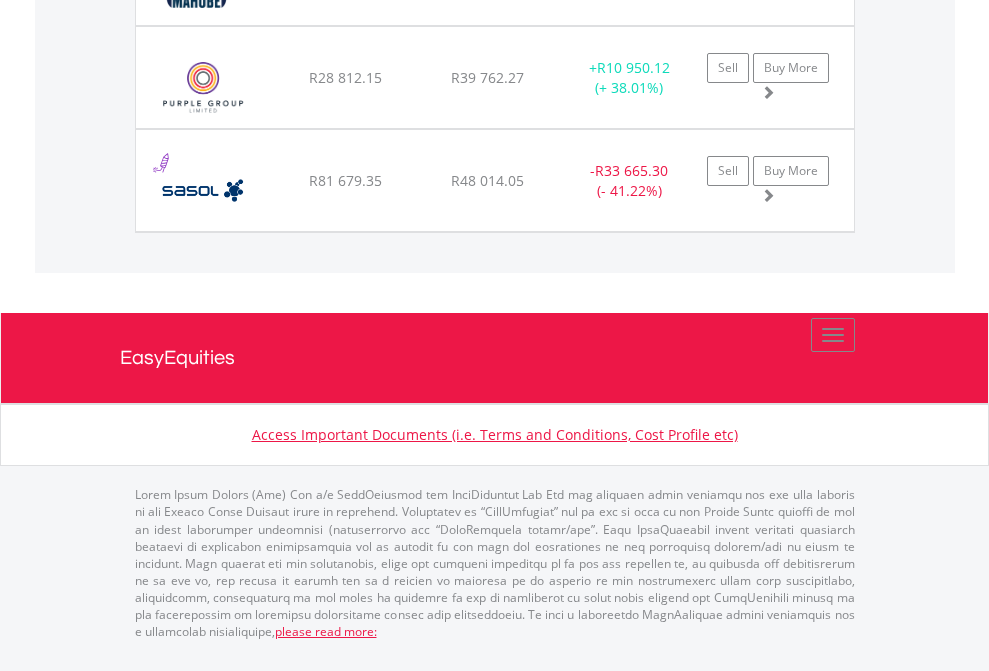click on "TFSA" at bounding box center (818, -1728) 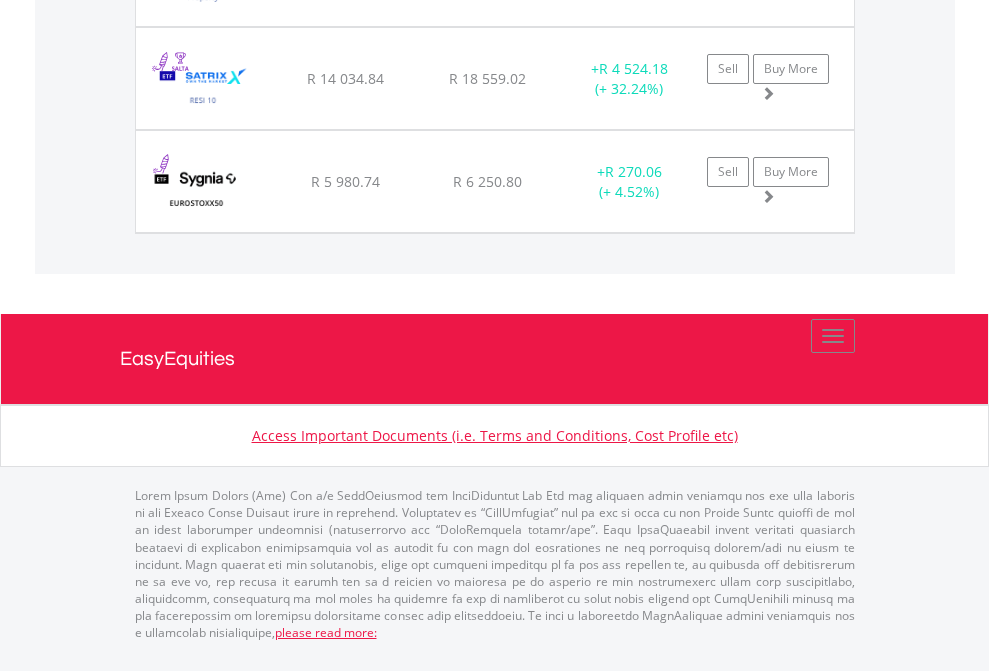 click on "EasyEquities USD" at bounding box center (818, -1689) 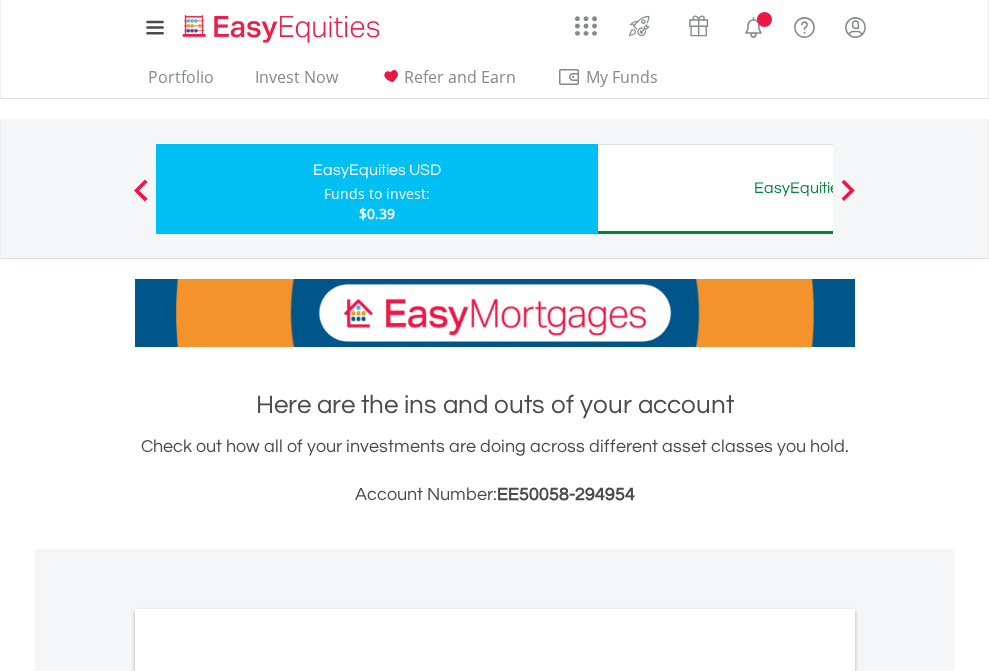 scroll, scrollTop: 1202, scrollLeft: 0, axis: vertical 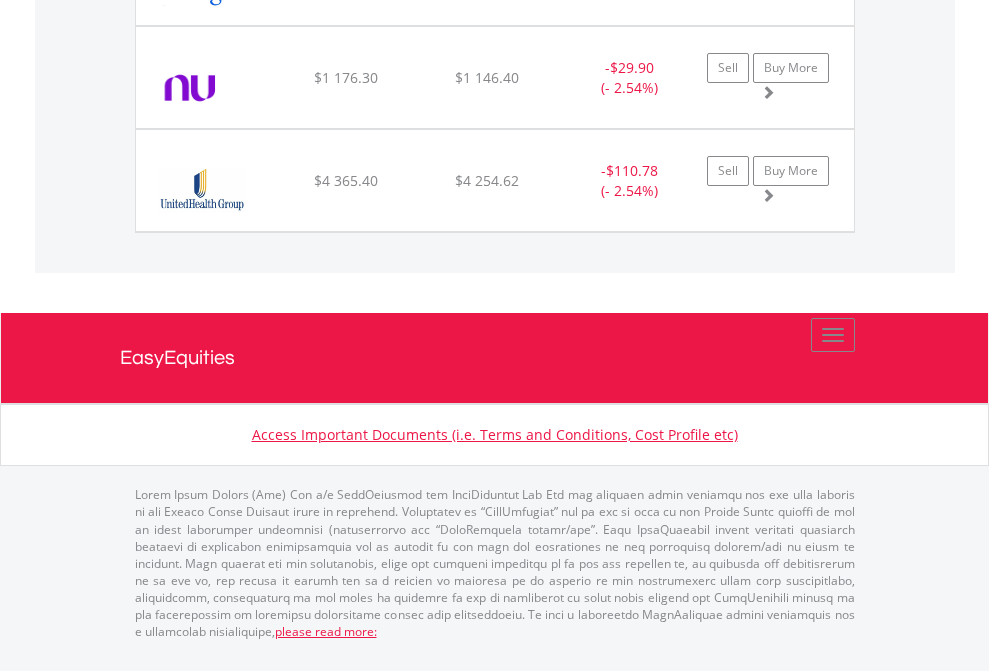 click on "EasyEquities AUD" at bounding box center (818, -1648) 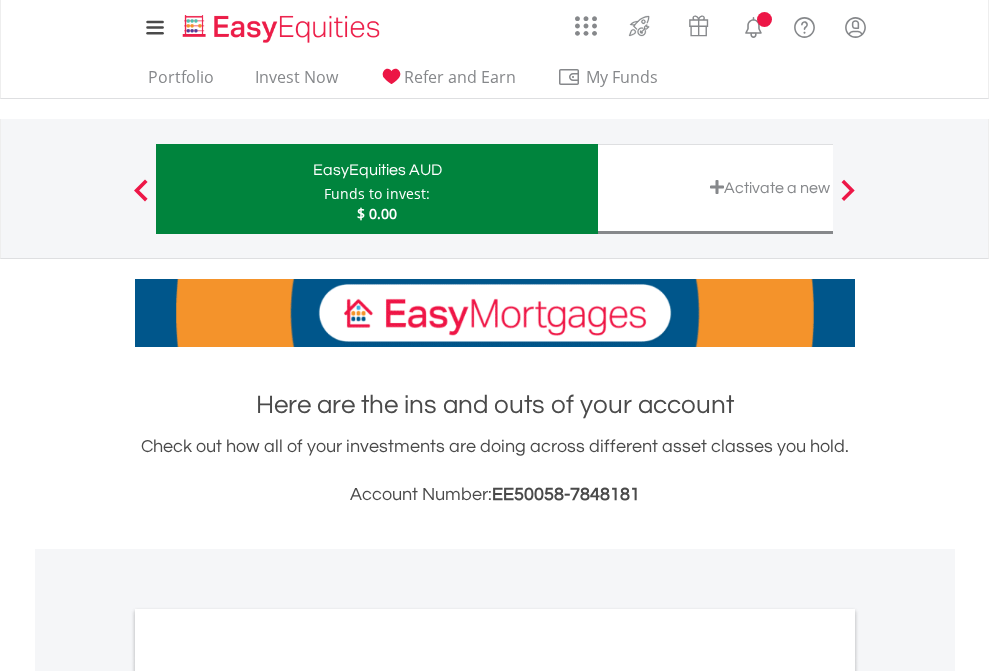 scroll, scrollTop: 0, scrollLeft: 0, axis: both 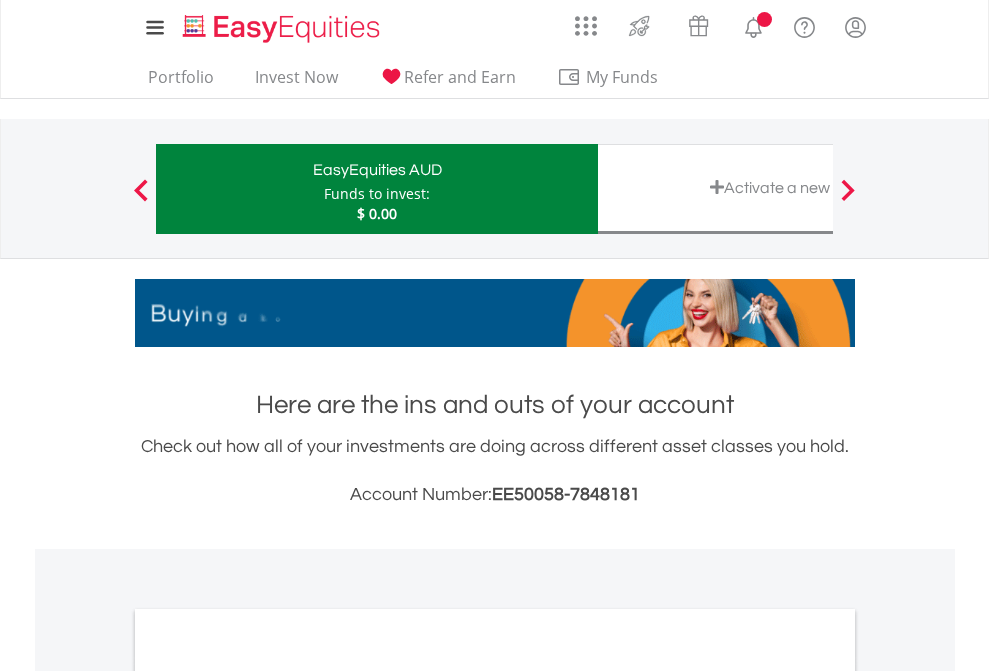 click on "All Holdings" at bounding box center (268, 1096) 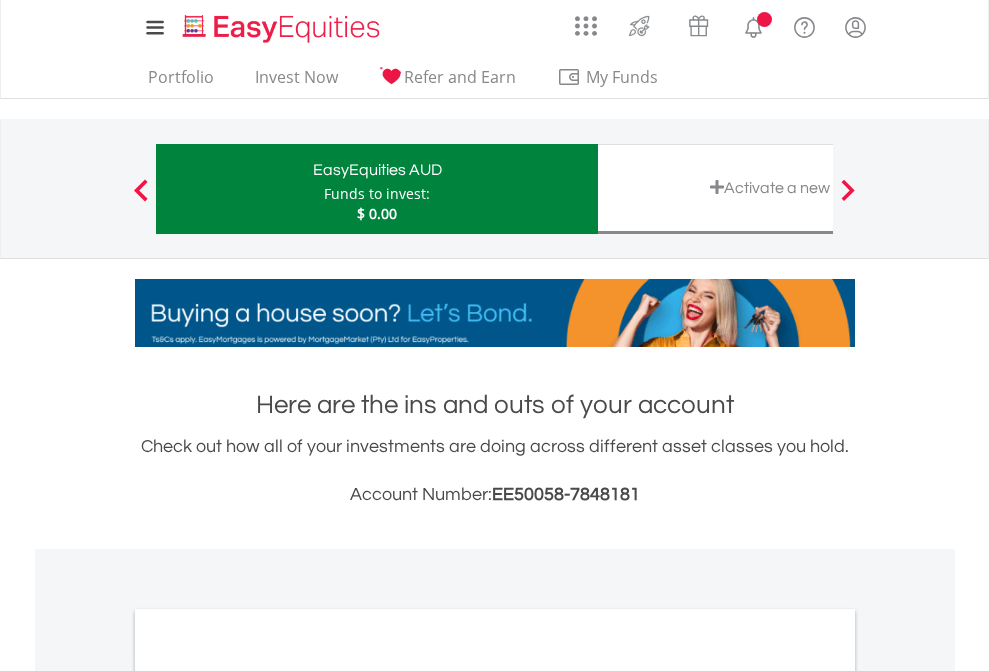 scroll, scrollTop: 1202, scrollLeft: 0, axis: vertical 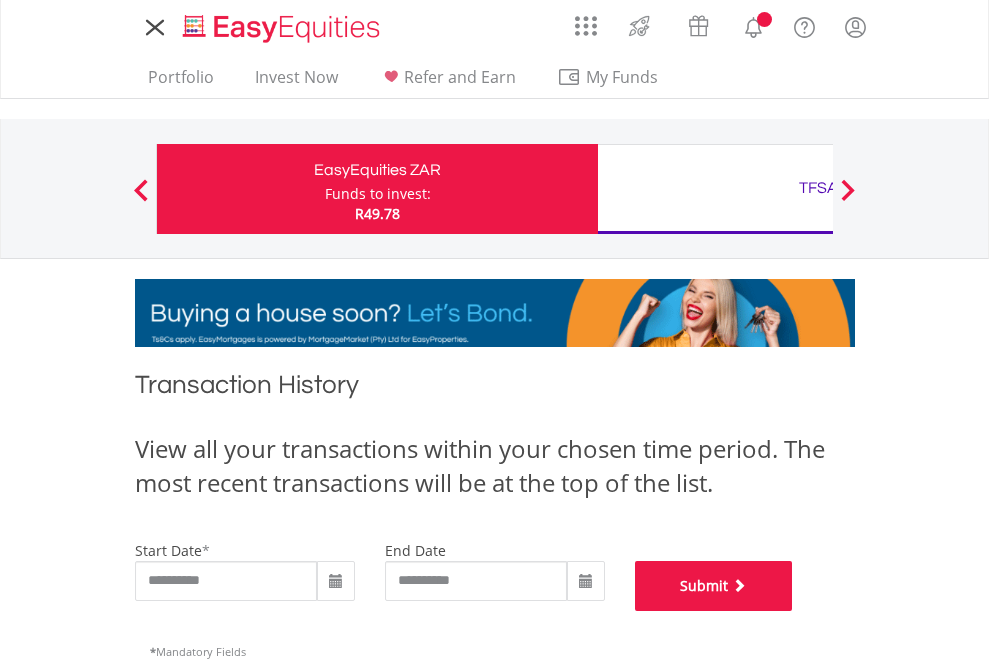 click on "Submit" at bounding box center (714, 586) 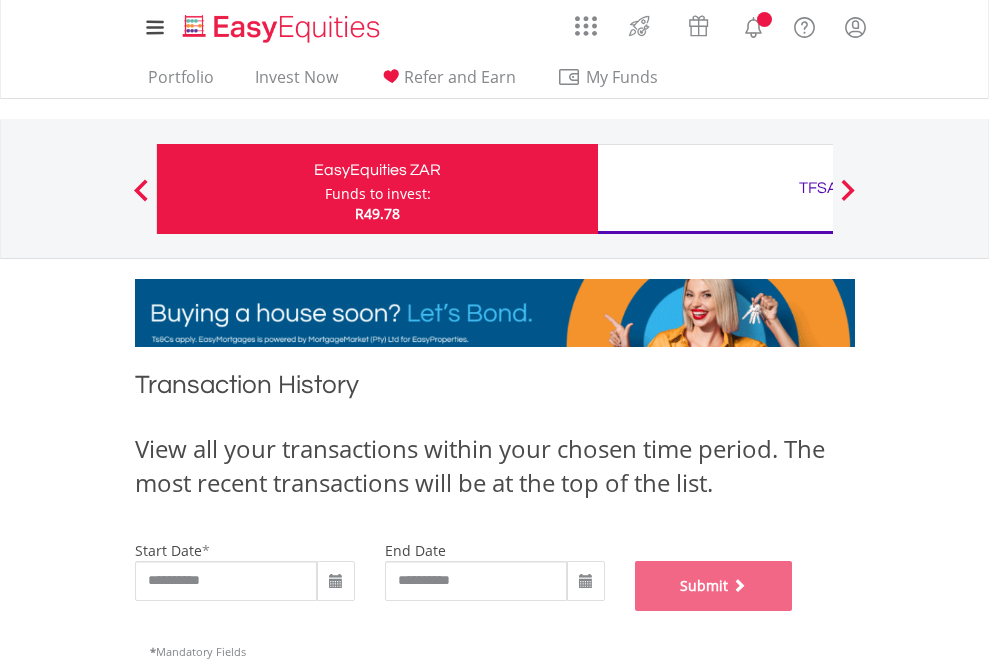 scroll, scrollTop: 811, scrollLeft: 0, axis: vertical 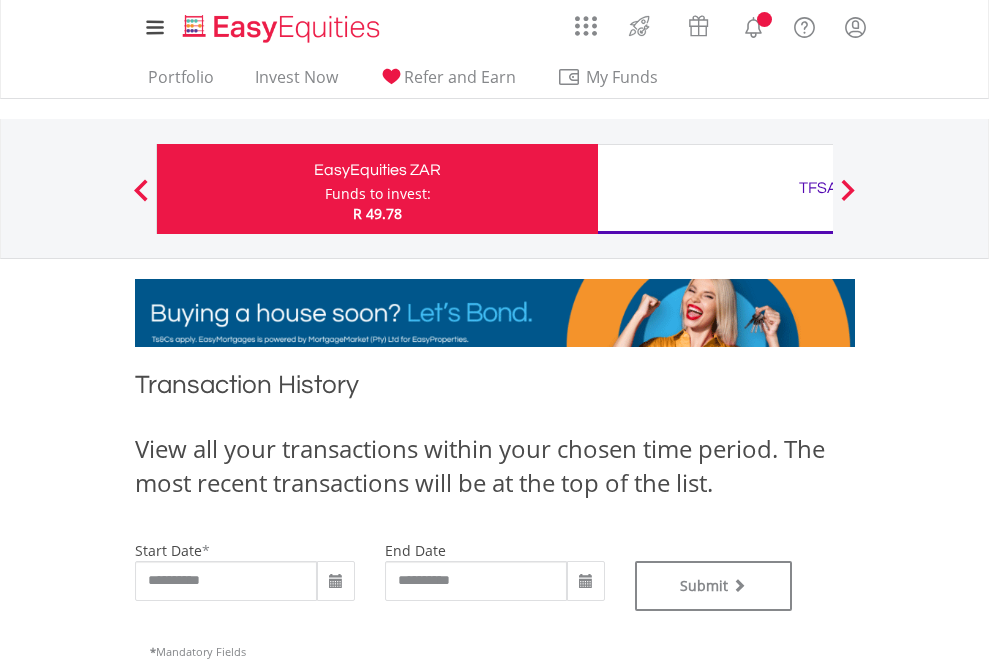 click on "TFSA" at bounding box center [818, 188] 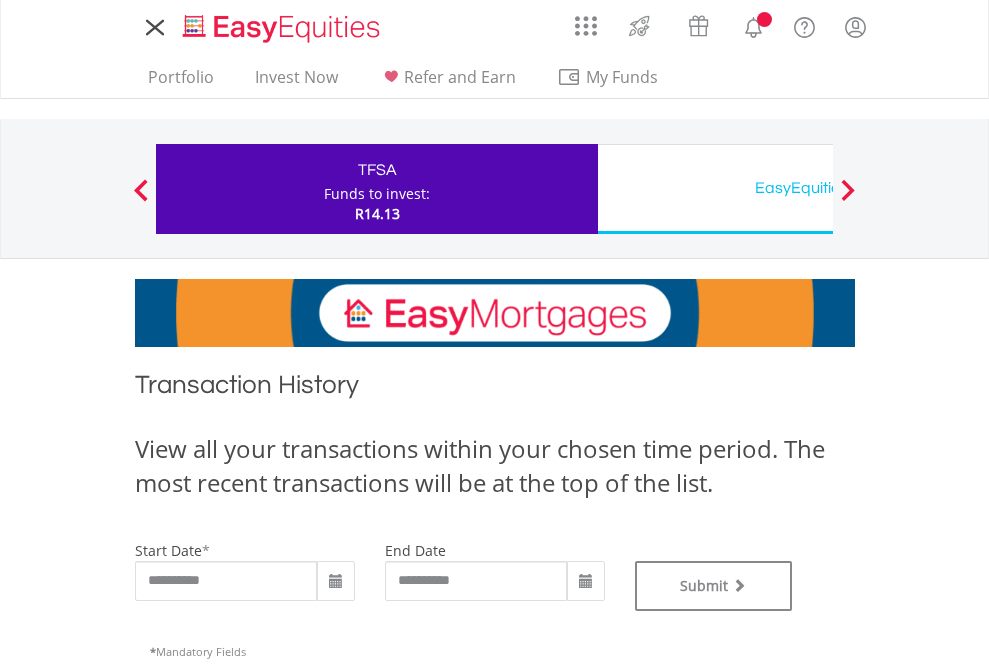 scroll, scrollTop: 0, scrollLeft: 0, axis: both 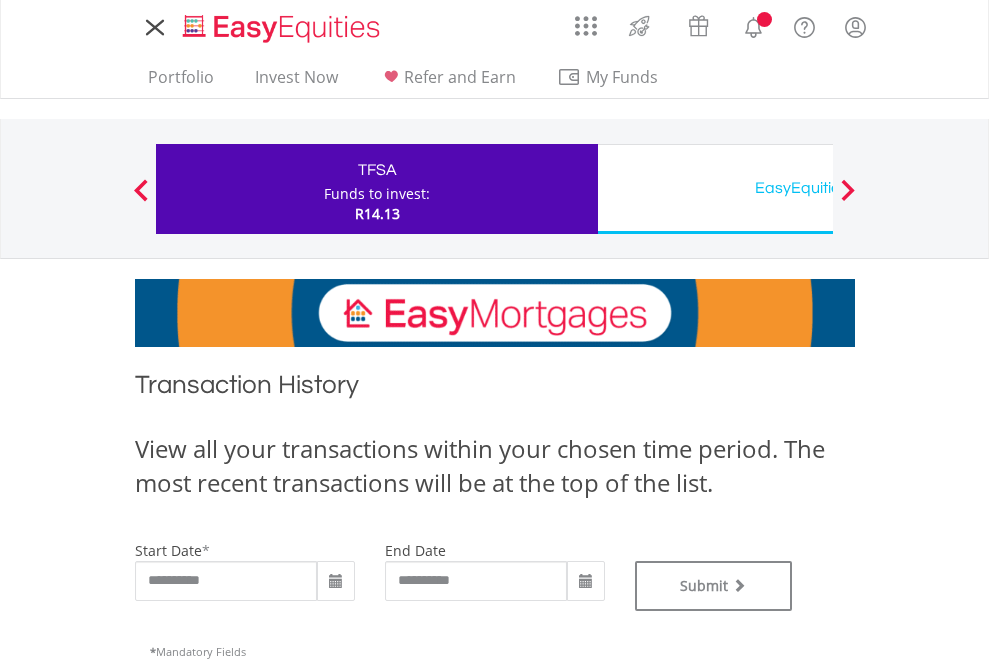 type on "**********" 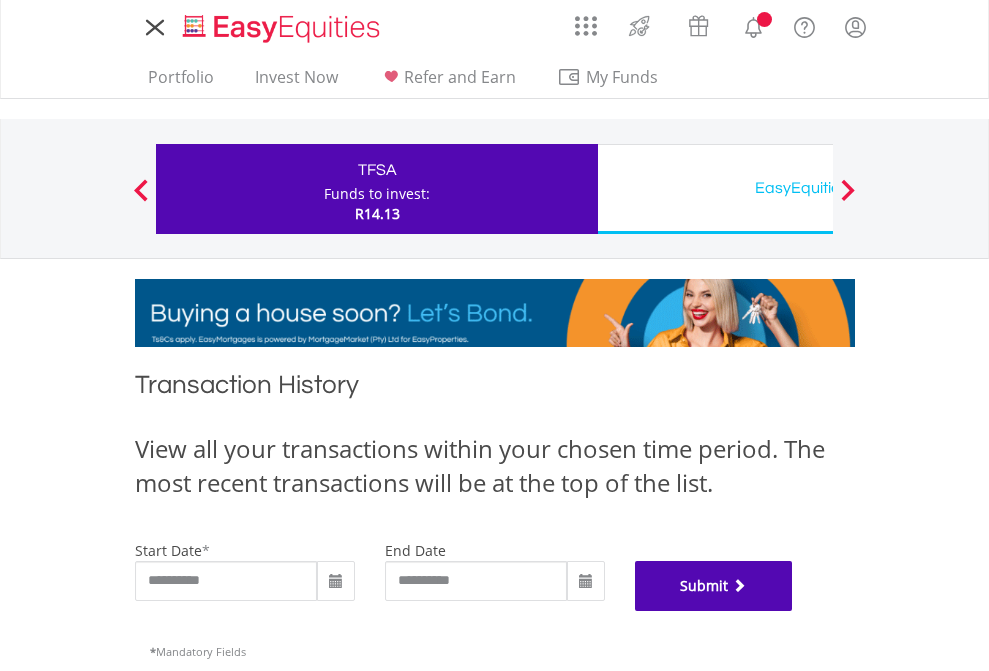 click on "Submit" at bounding box center [714, 586] 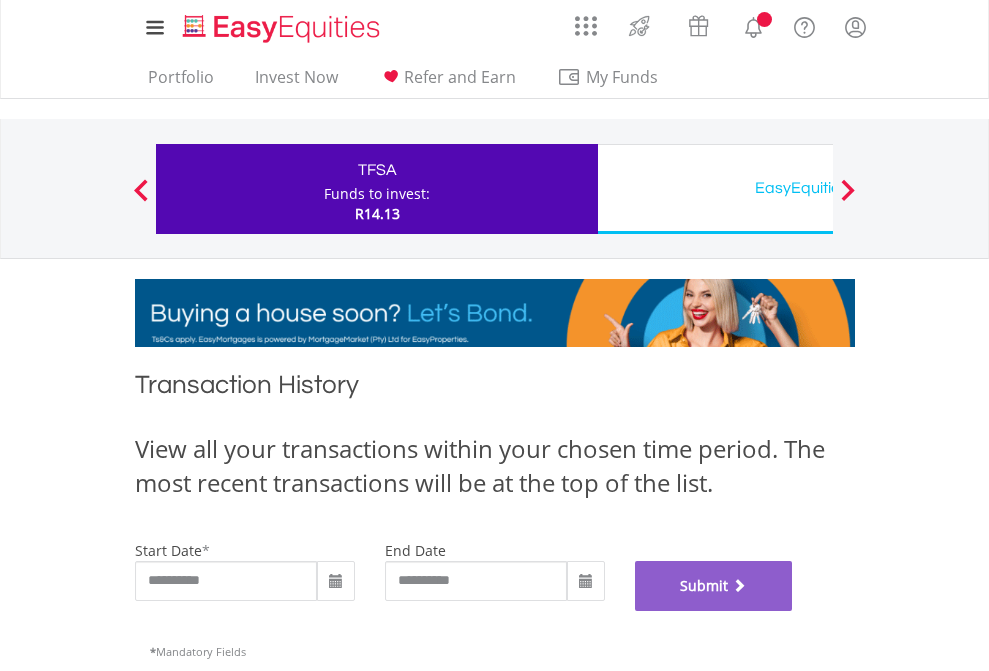 scroll, scrollTop: 811, scrollLeft: 0, axis: vertical 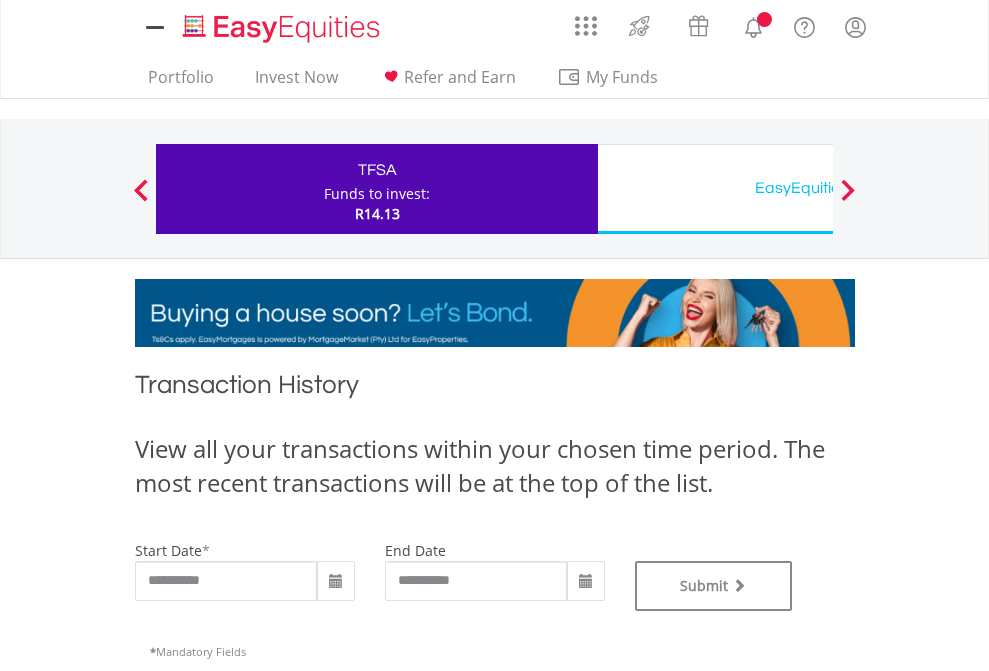 click on "EasyEquities USD" at bounding box center (818, 188) 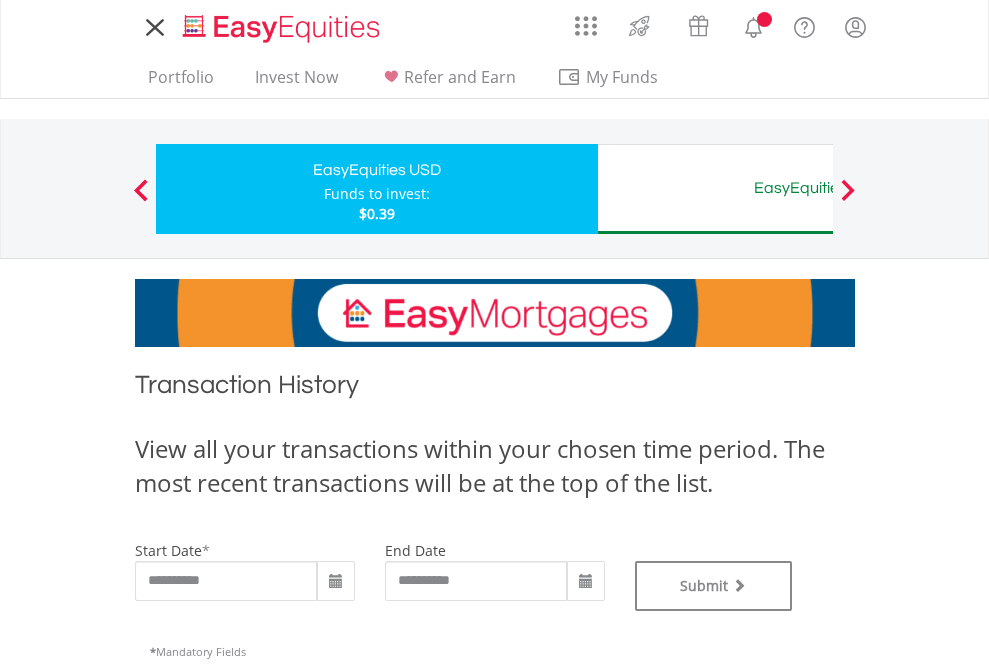 scroll, scrollTop: 0, scrollLeft: 0, axis: both 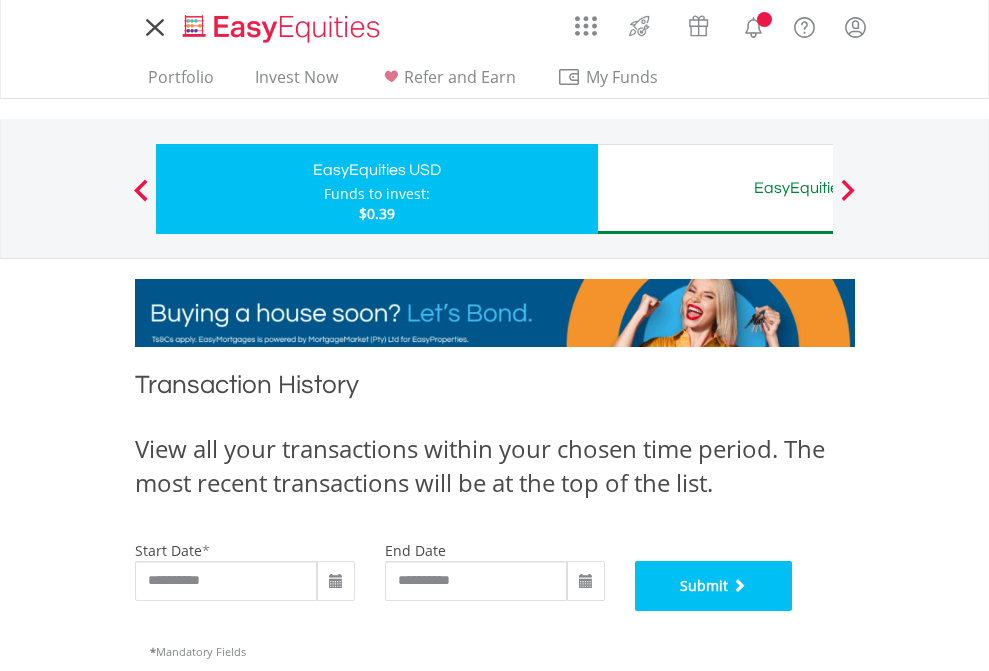 click on "Submit" at bounding box center (714, 586) 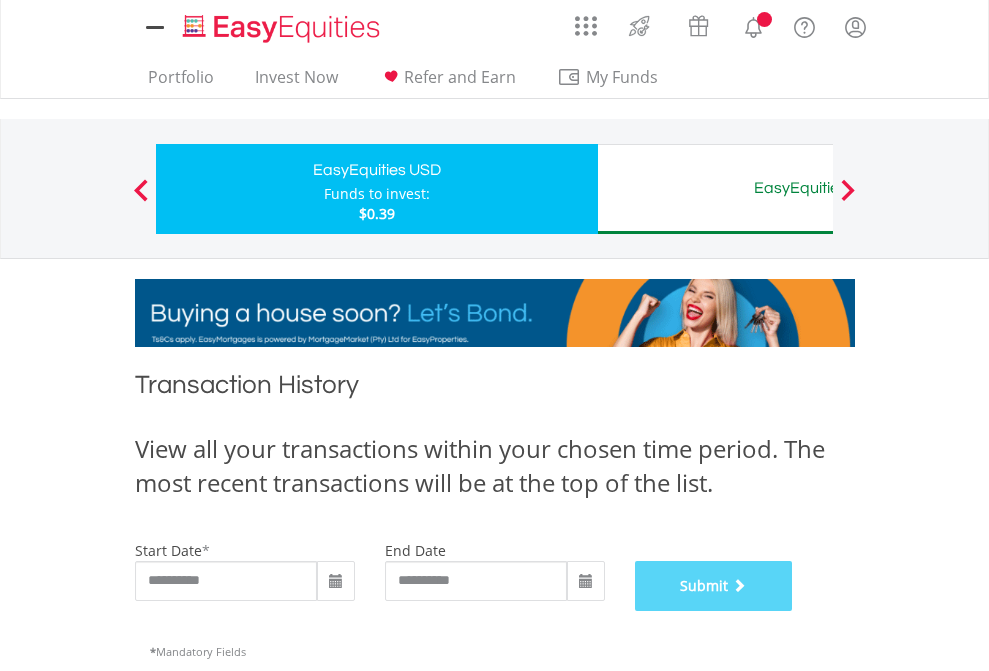 scroll, scrollTop: 811, scrollLeft: 0, axis: vertical 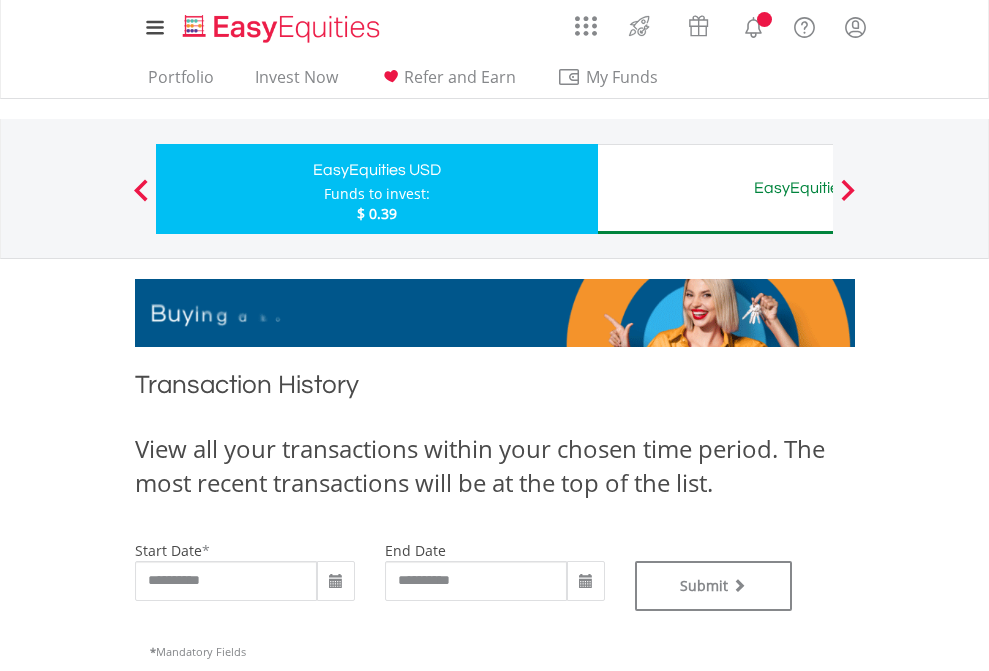 click on "EasyEquities AUD" at bounding box center [818, 188] 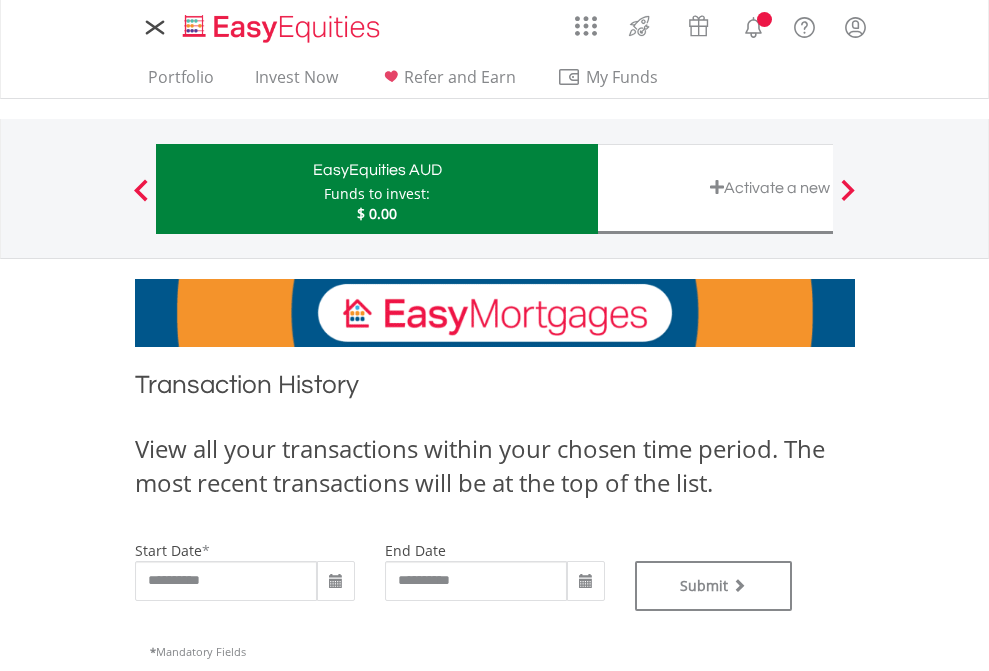 scroll, scrollTop: 0, scrollLeft: 0, axis: both 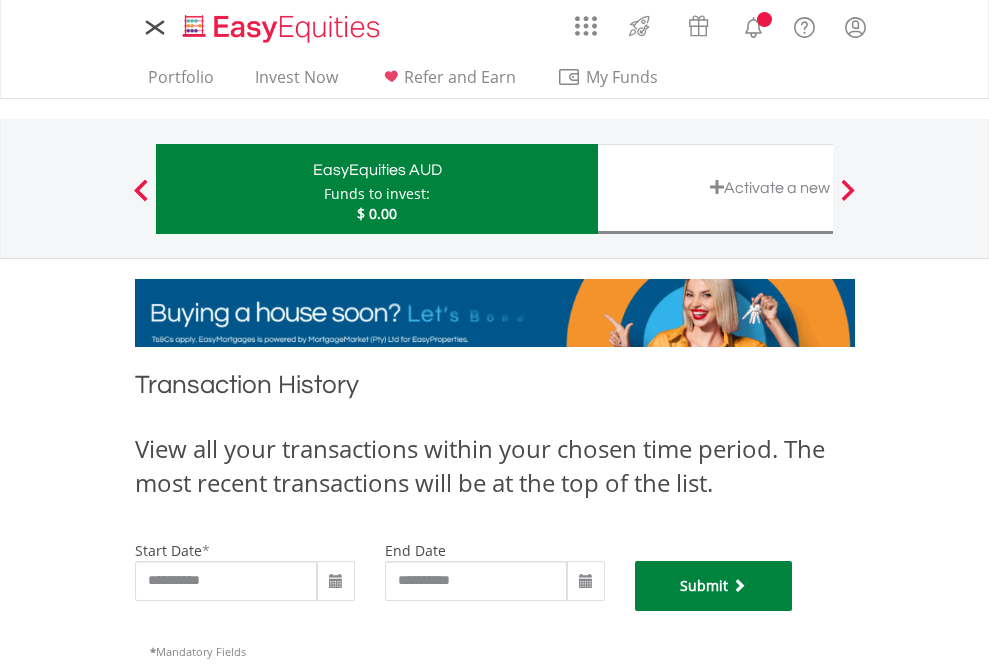 click on "Submit" at bounding box center (714, 586) 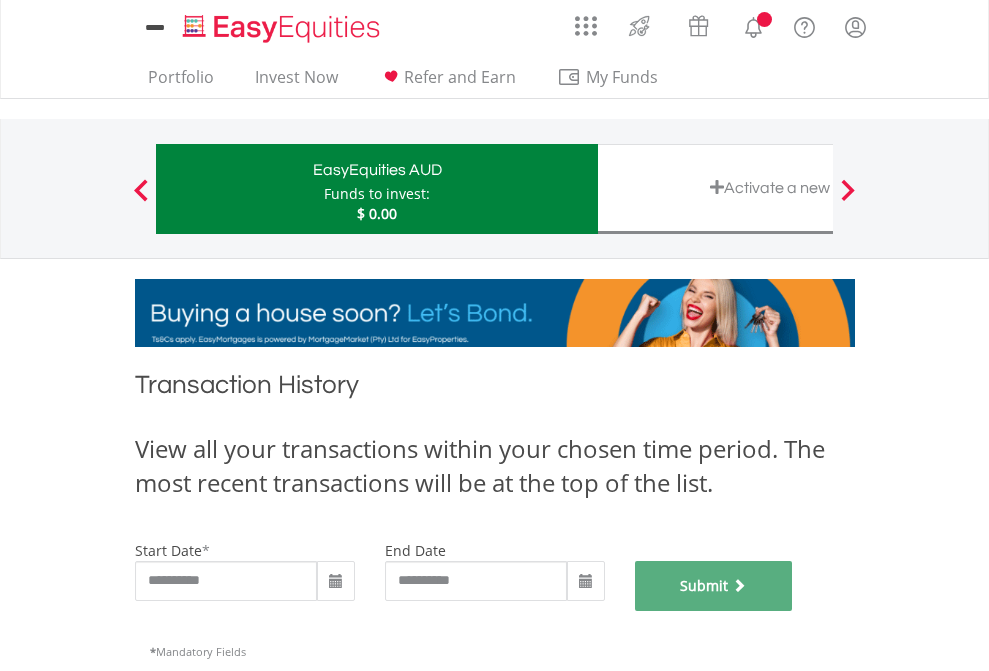 scroll, scrollTop: 811, scrollLeft: 0, axis: vertical 